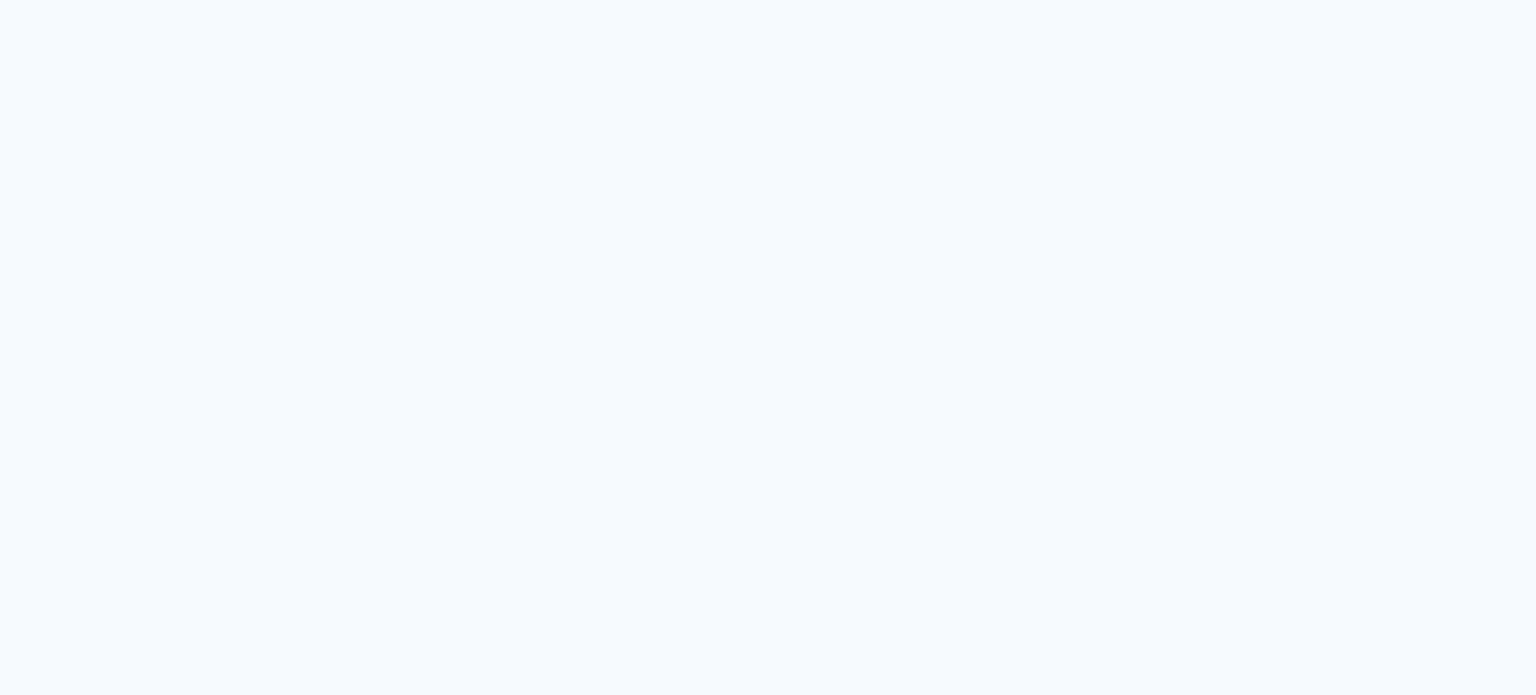 scroll, scrollTop: 0, scrollLeft: 0, axis: both 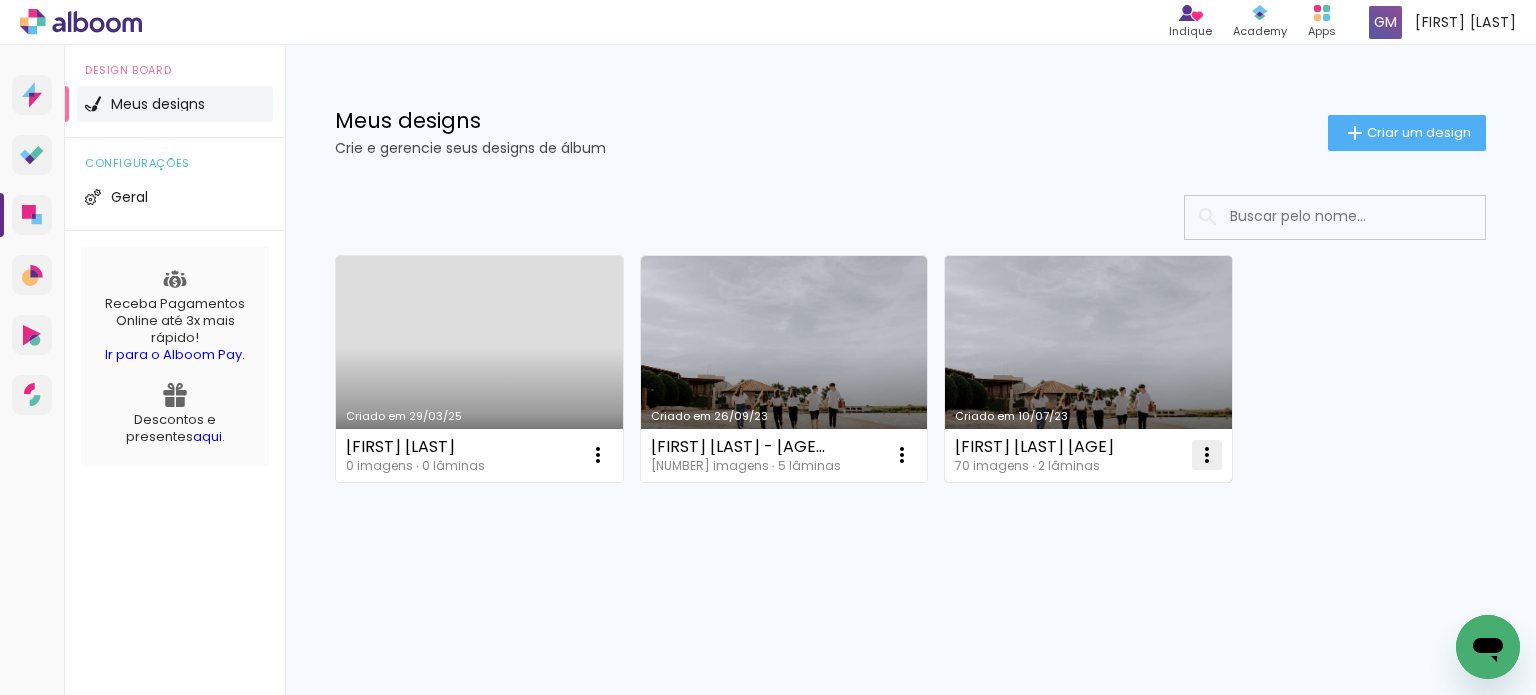 click at bounding box center (598, 455) 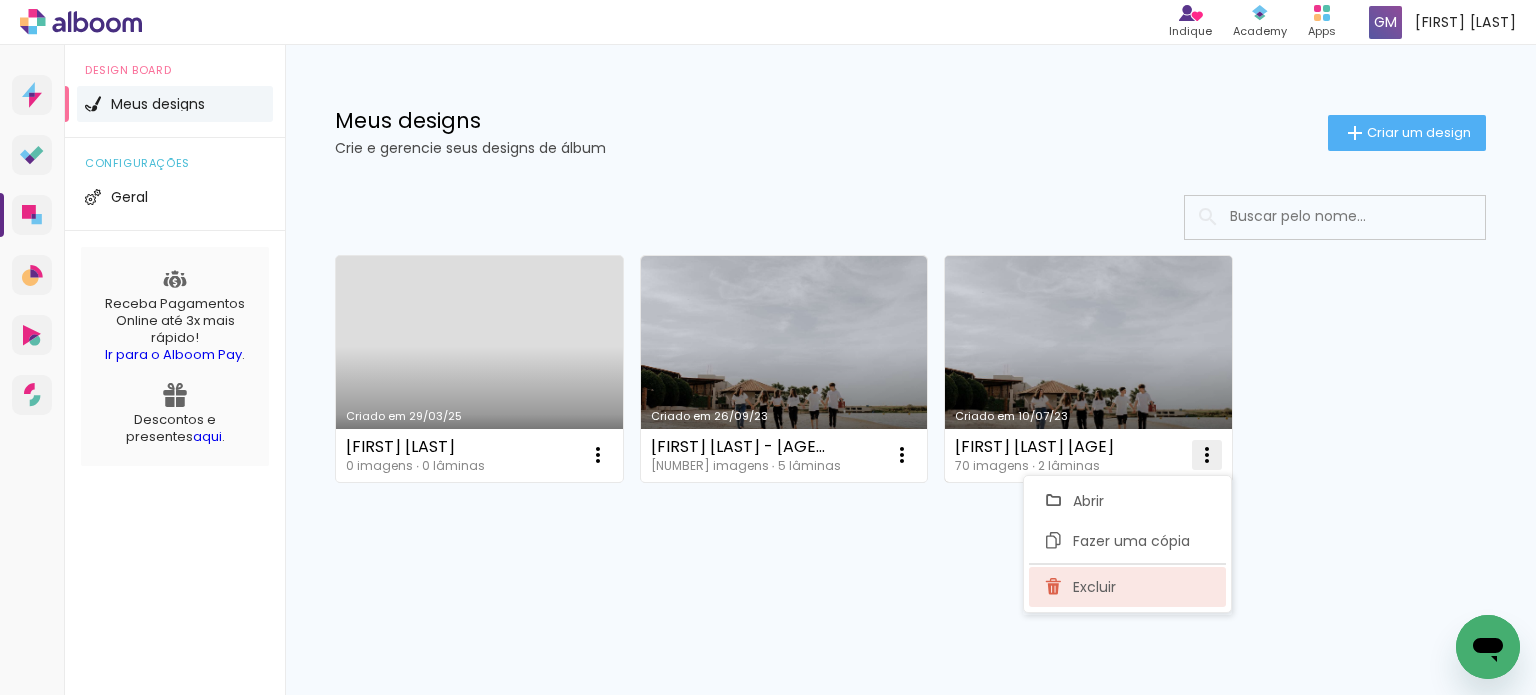 click on "Excluir" 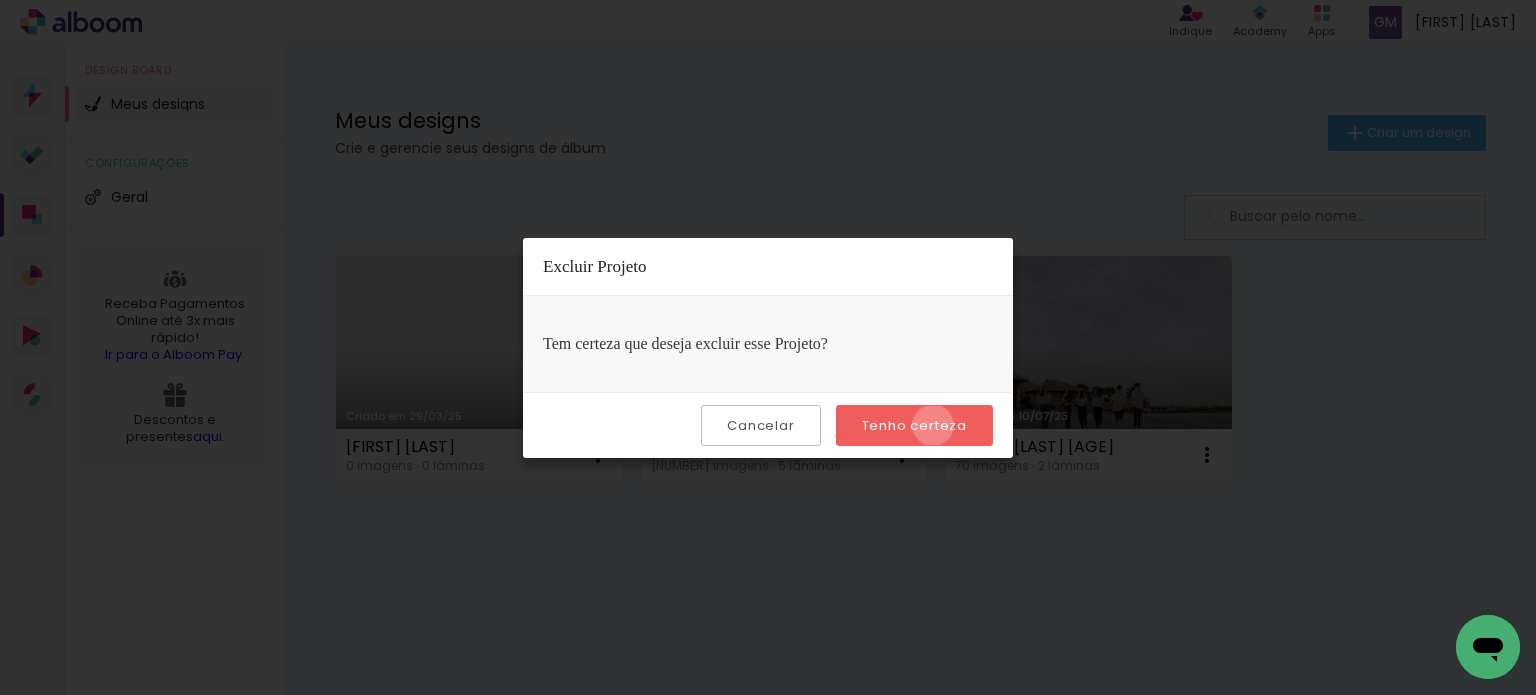 click on "Tenho certeza" at bounding box center (0, 0) 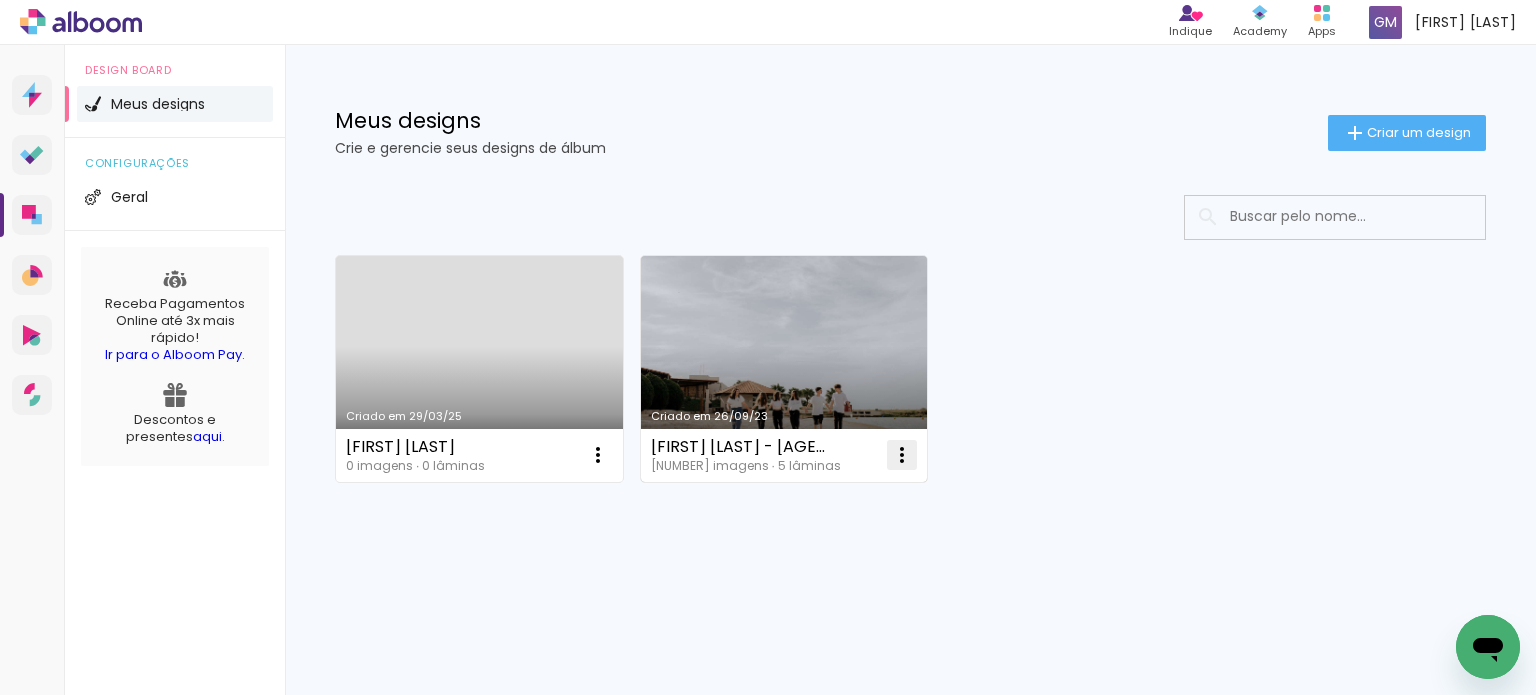 click at bounding box center [598, 455] 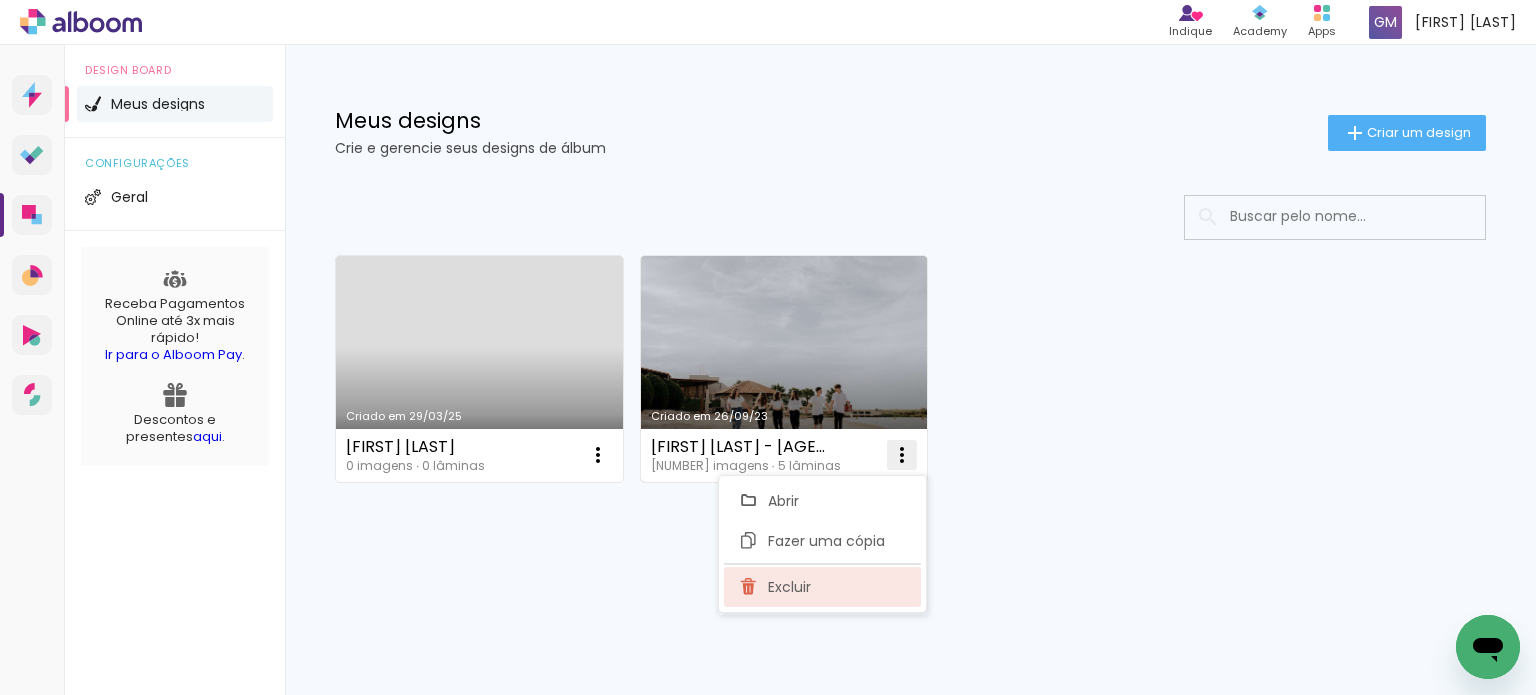 click on "Excluir" 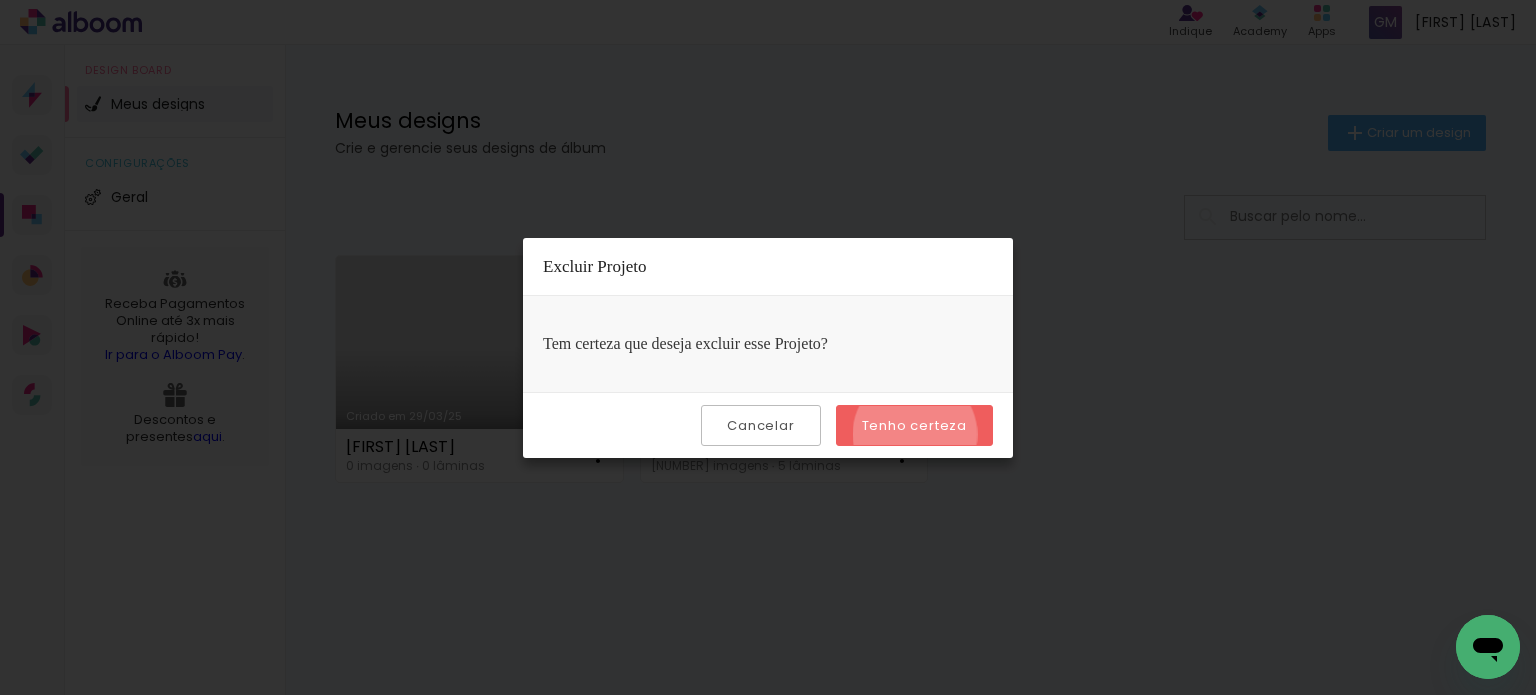 click on "Tenho certeza" at bounding box center [914, 425] 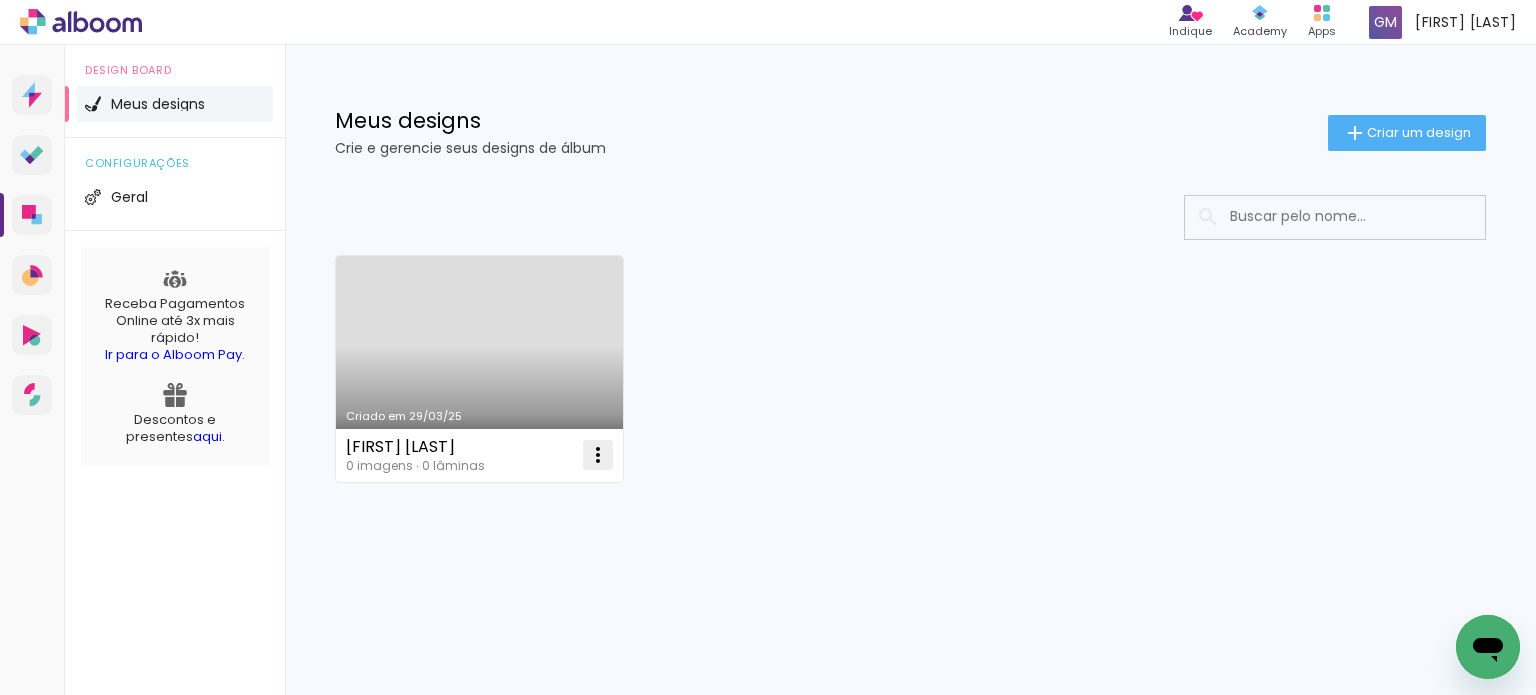 click at bounding box center (598, 455) 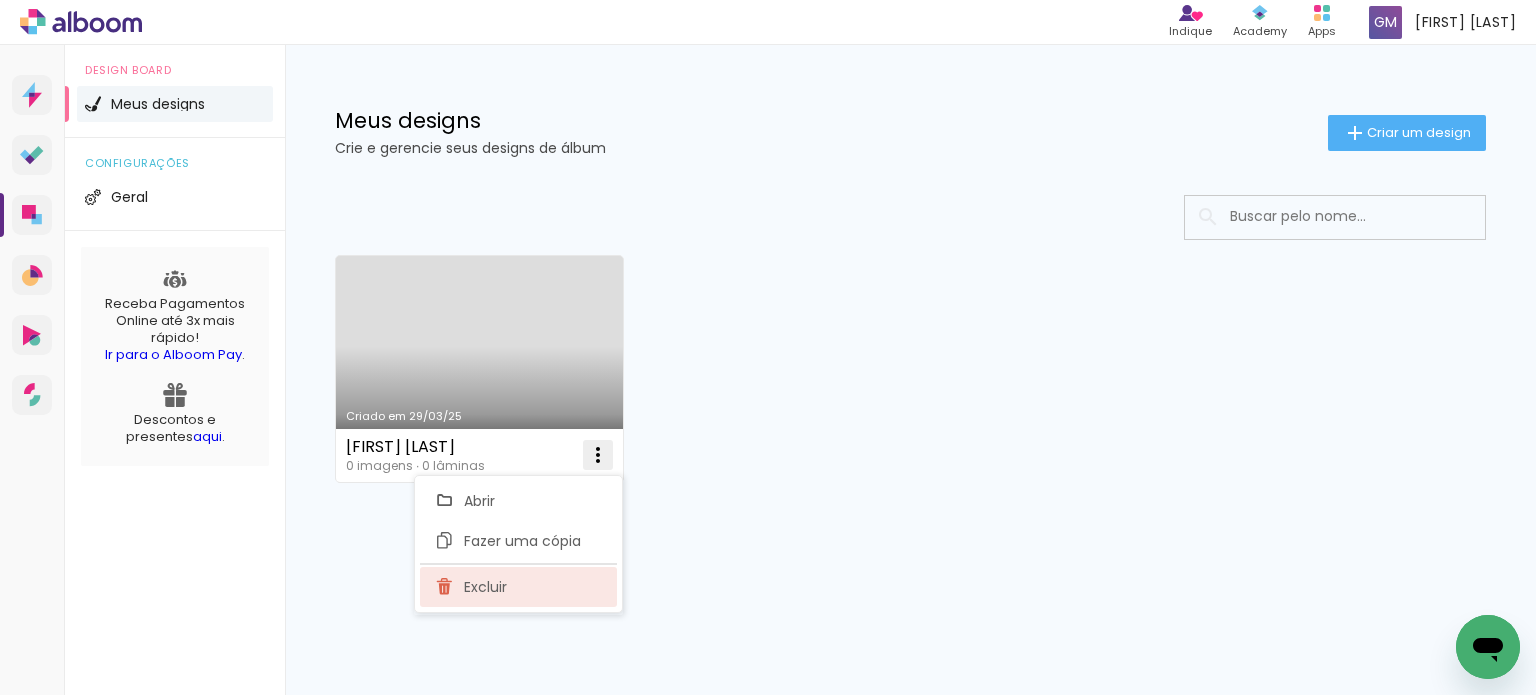 click on "Excluir" 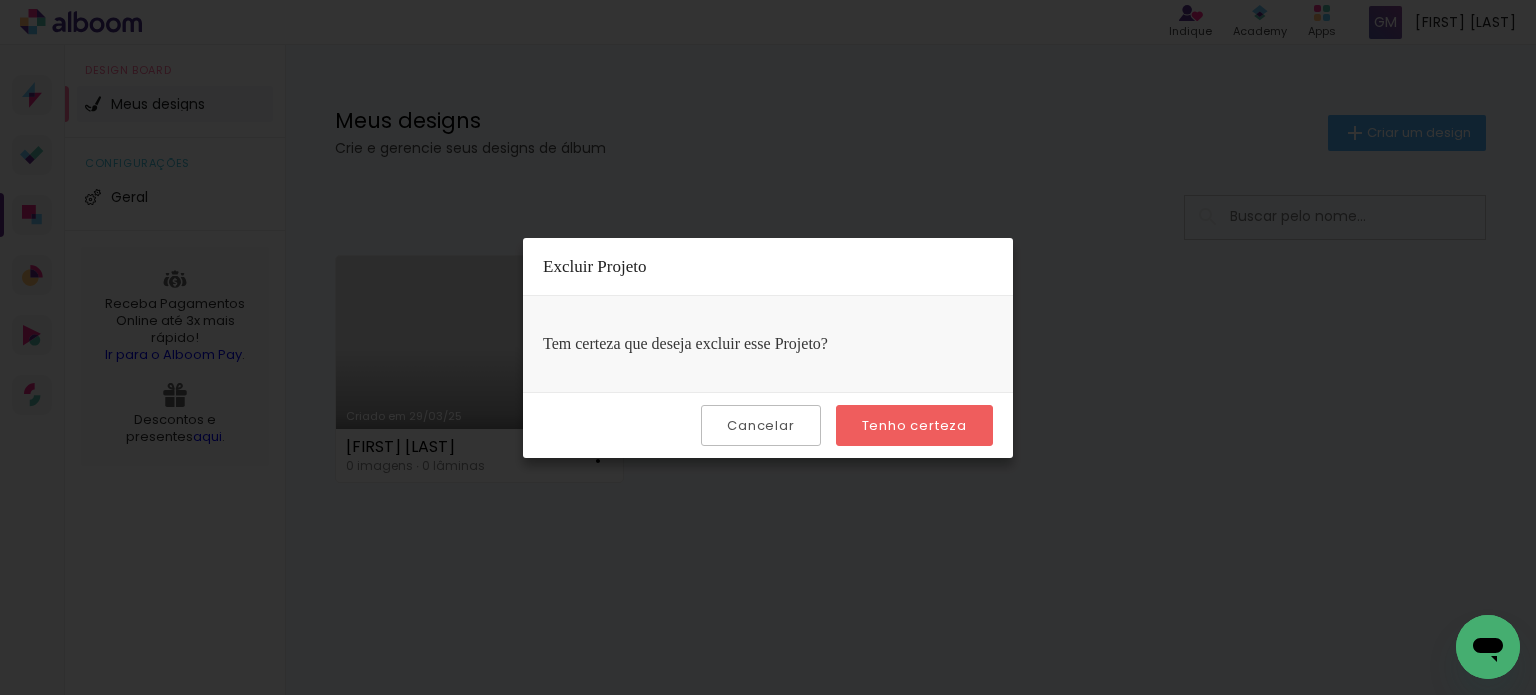 click on "Tenho certeza" at bounding box center [0, 0] 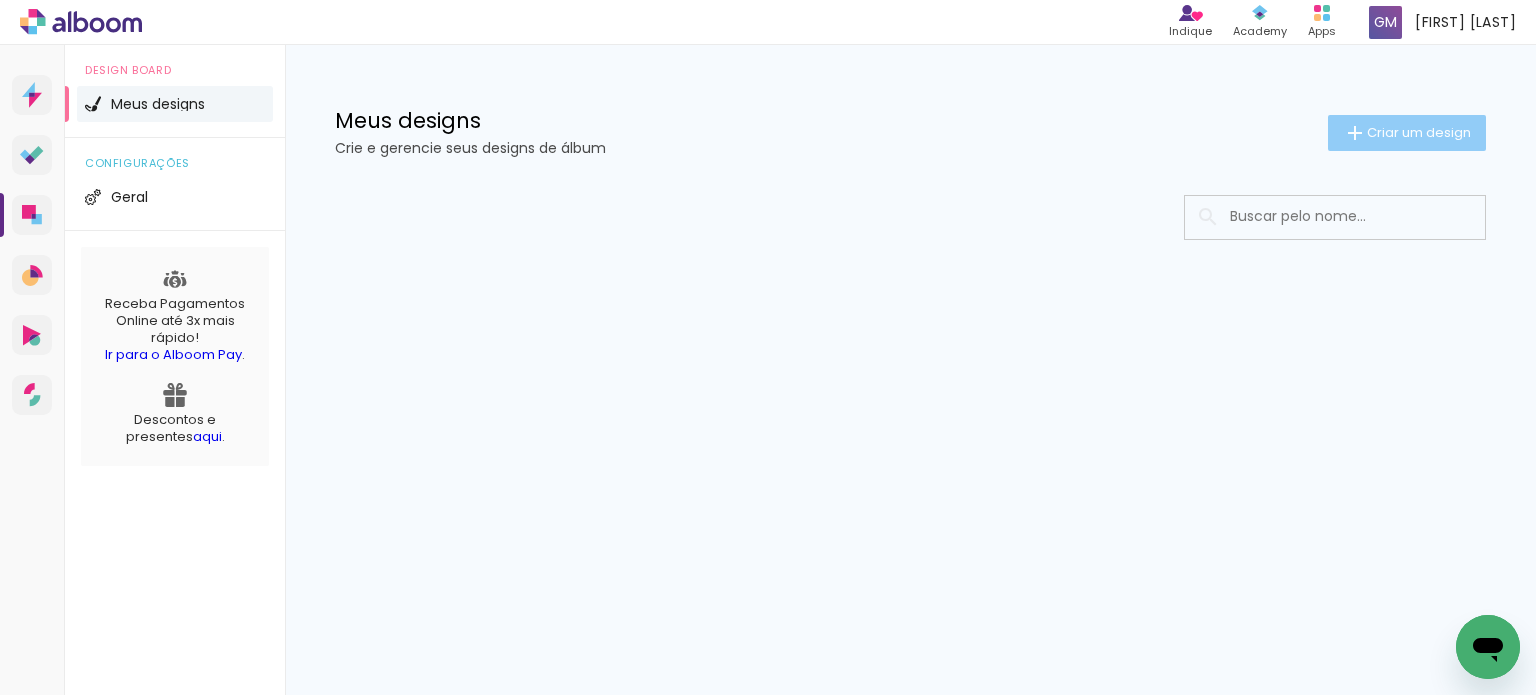 click on "Criar um design" 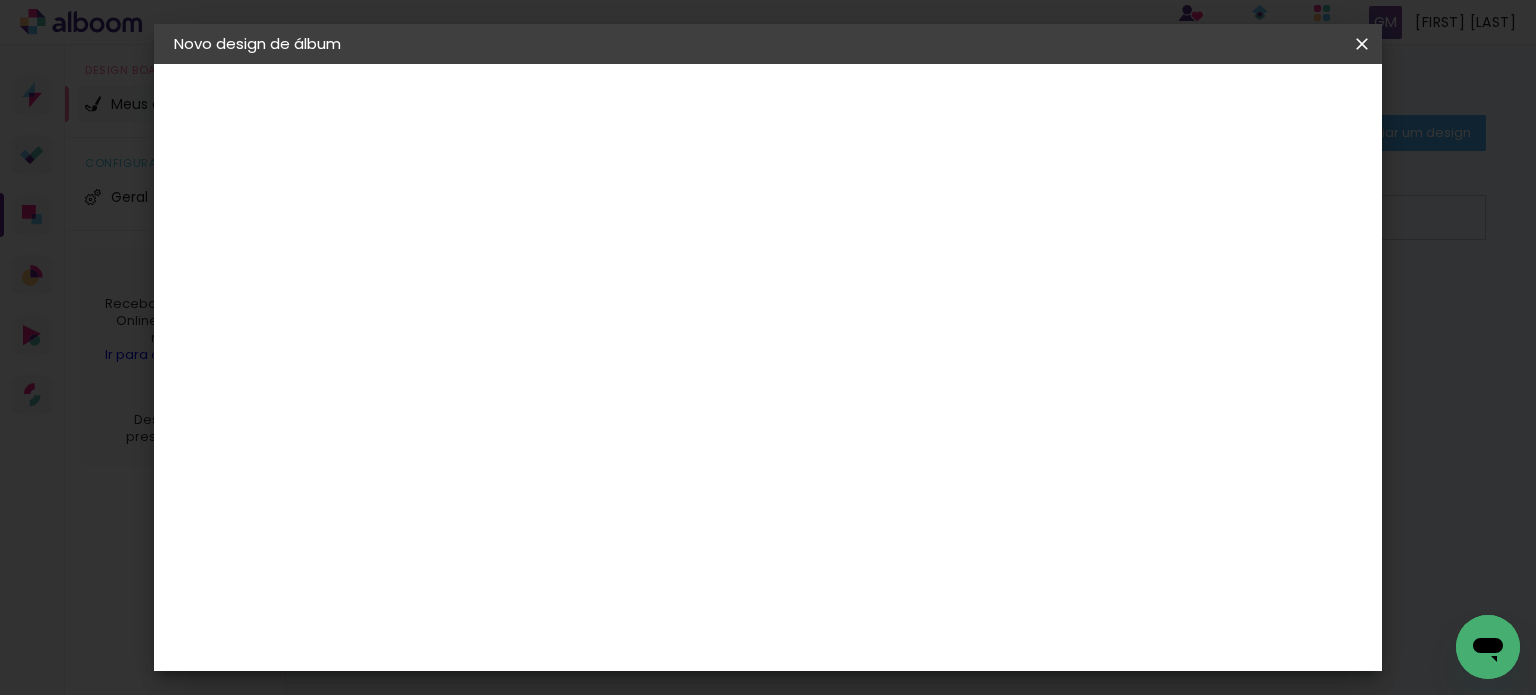 click at bounding box center (501, 268) 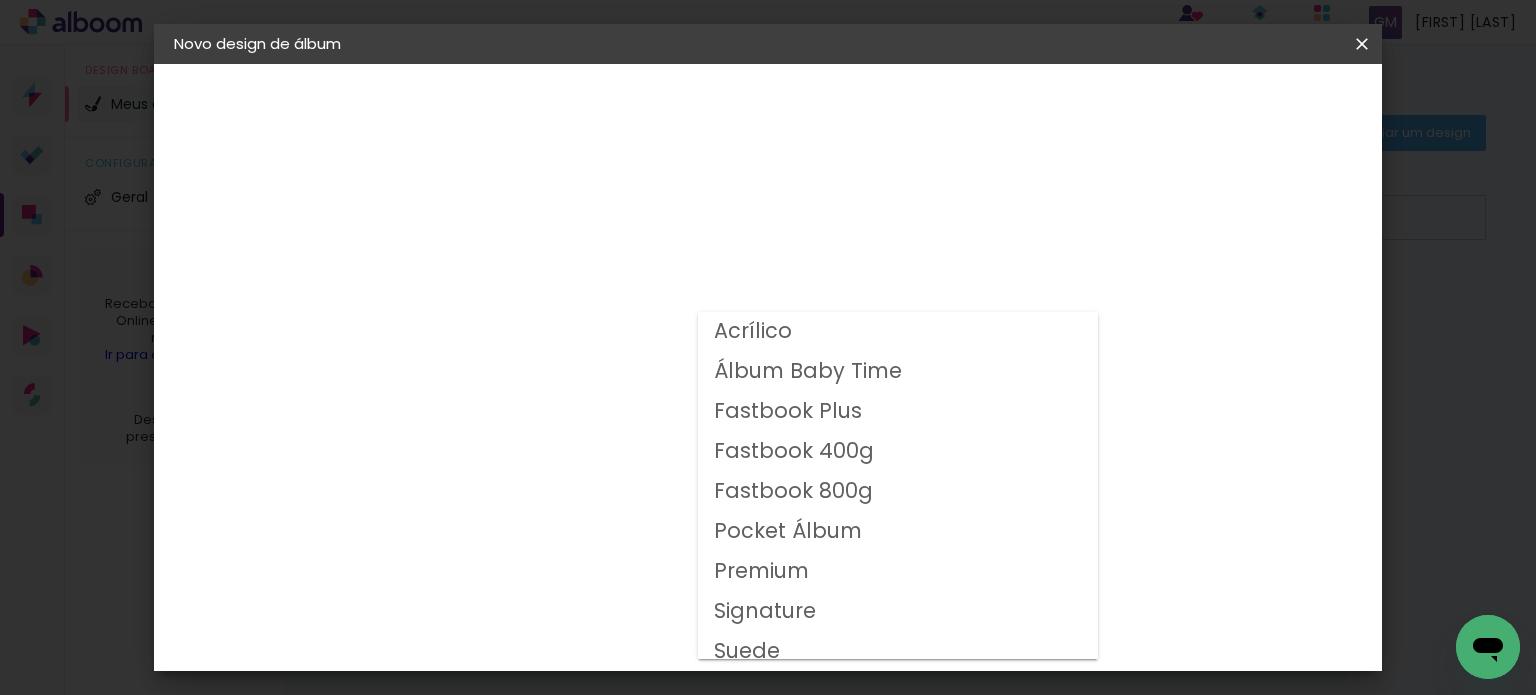 scroll, scrollTop: 0, scrollLeft: 0, axis: both 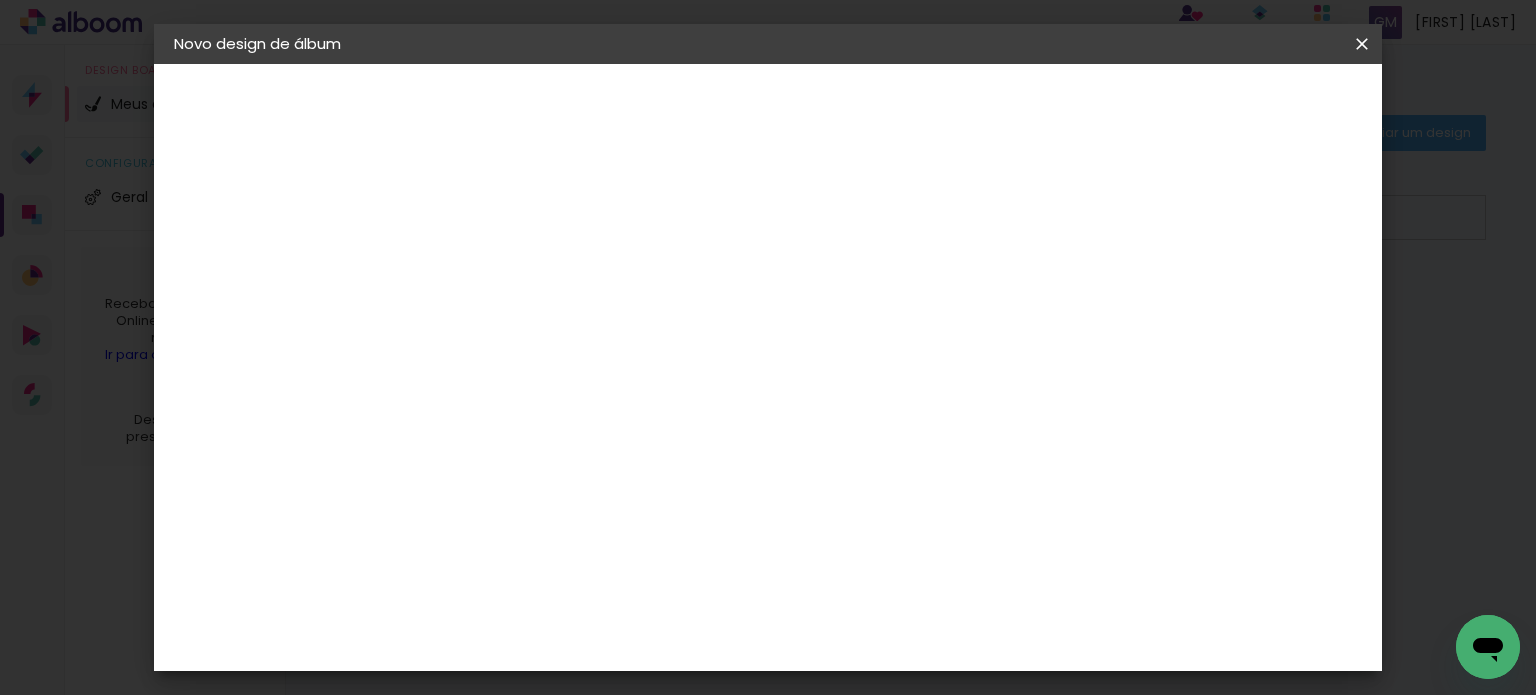 click at bounding box center [540, 348] 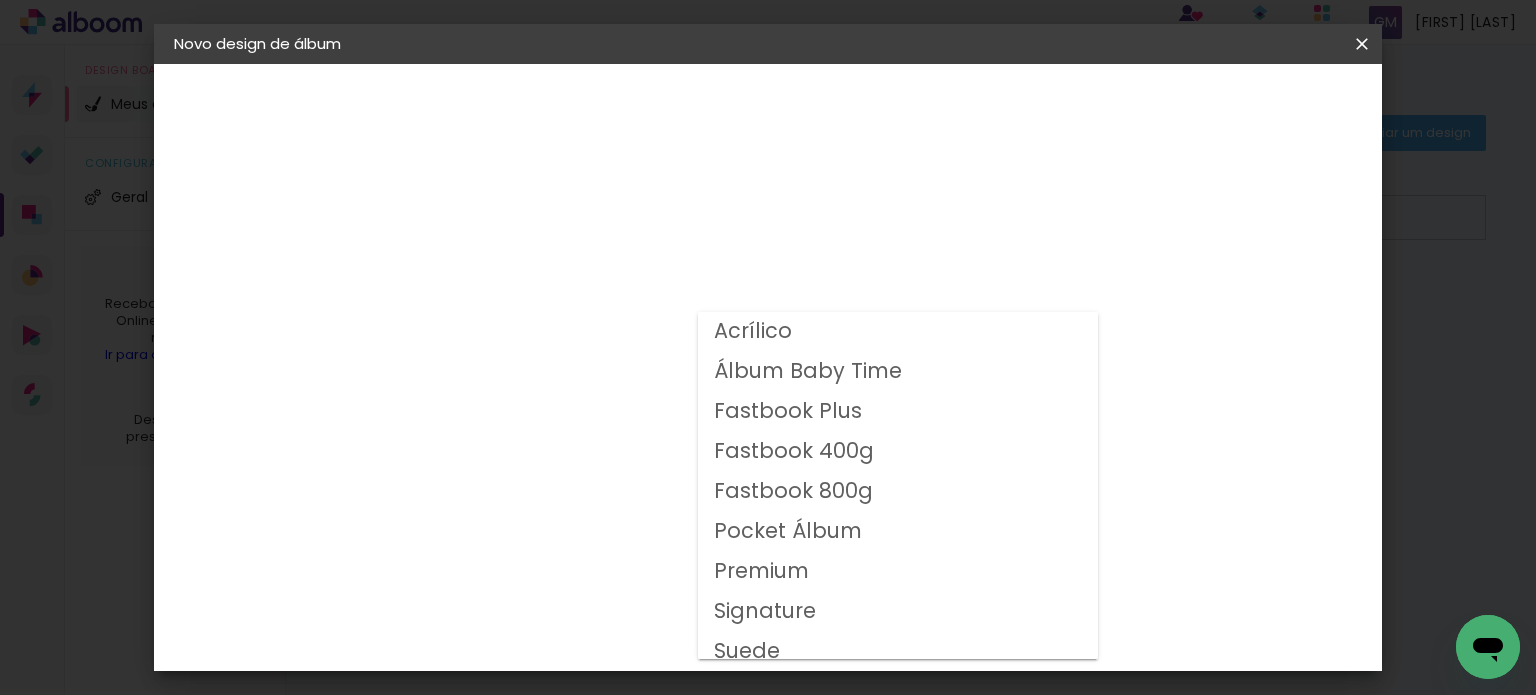 click on "Álbum Baby Time" at bounding box center (898, 372) 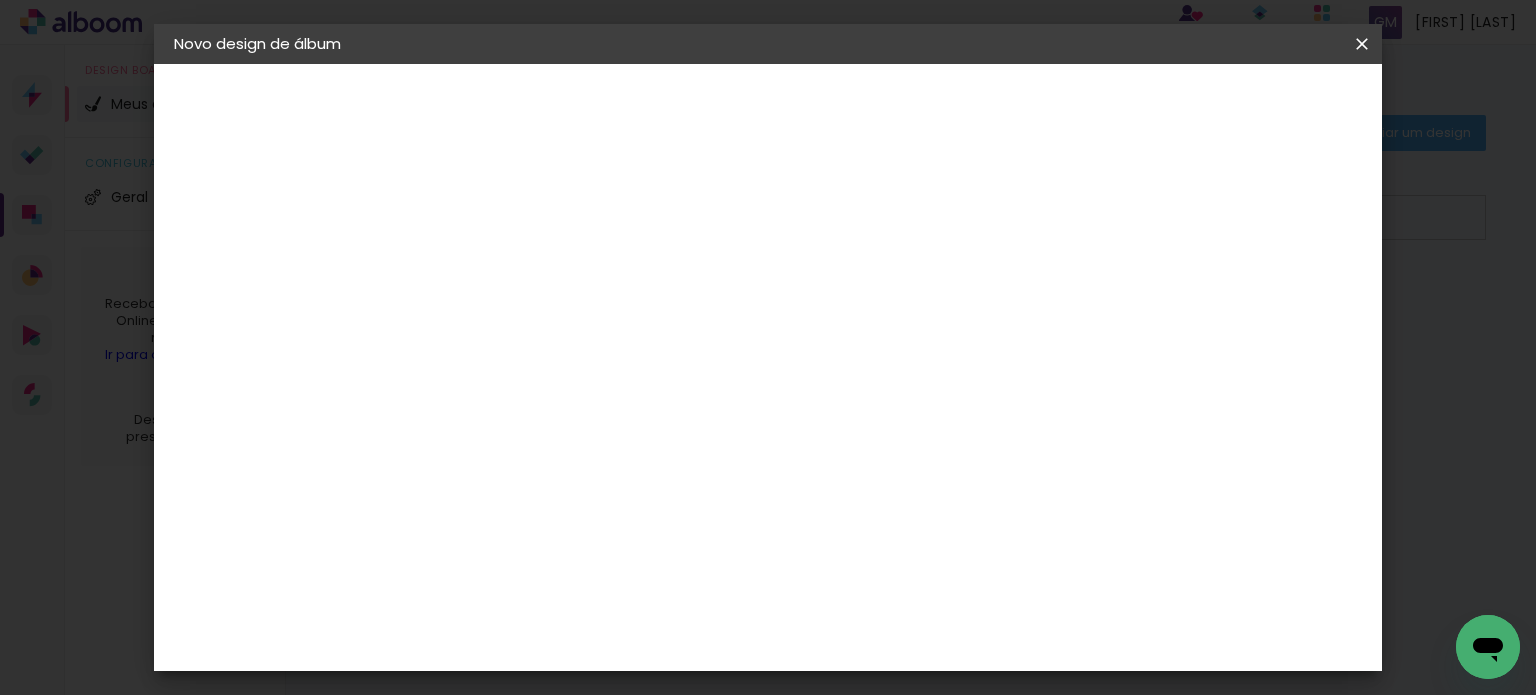 click on "Álbum Baby Time" at bounding box center [623, 328] 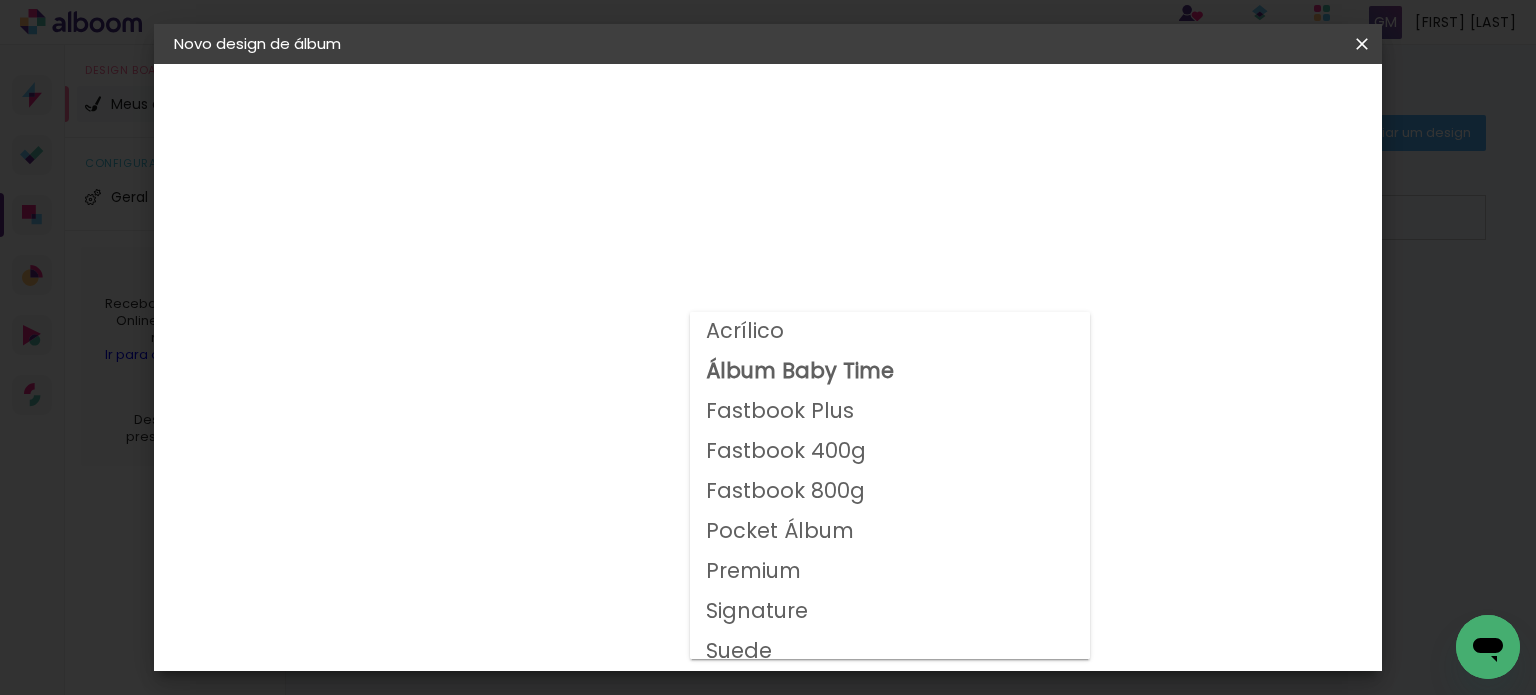 scroll, scrollTop: 12, scrollLeft: 0, axis: vertical 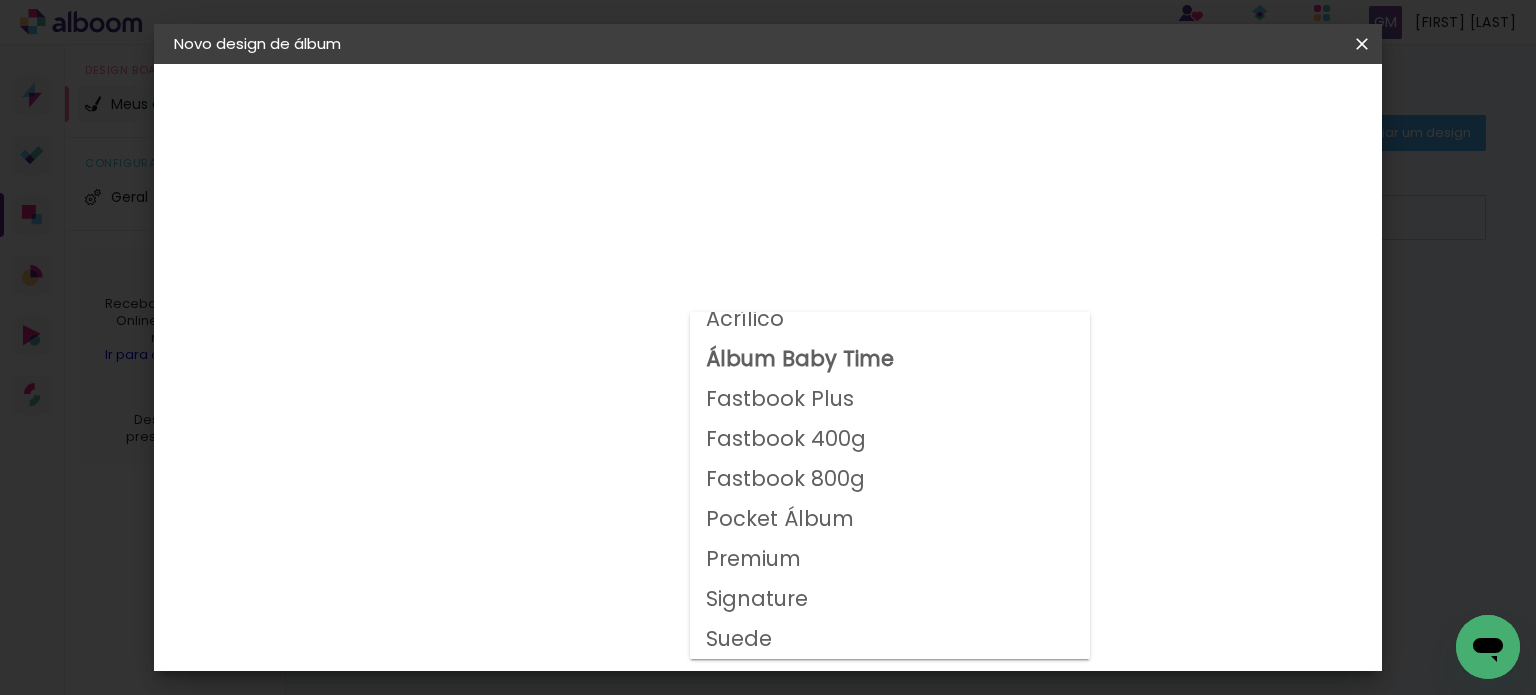 click on "Premium" at bounding box center (0, 0) 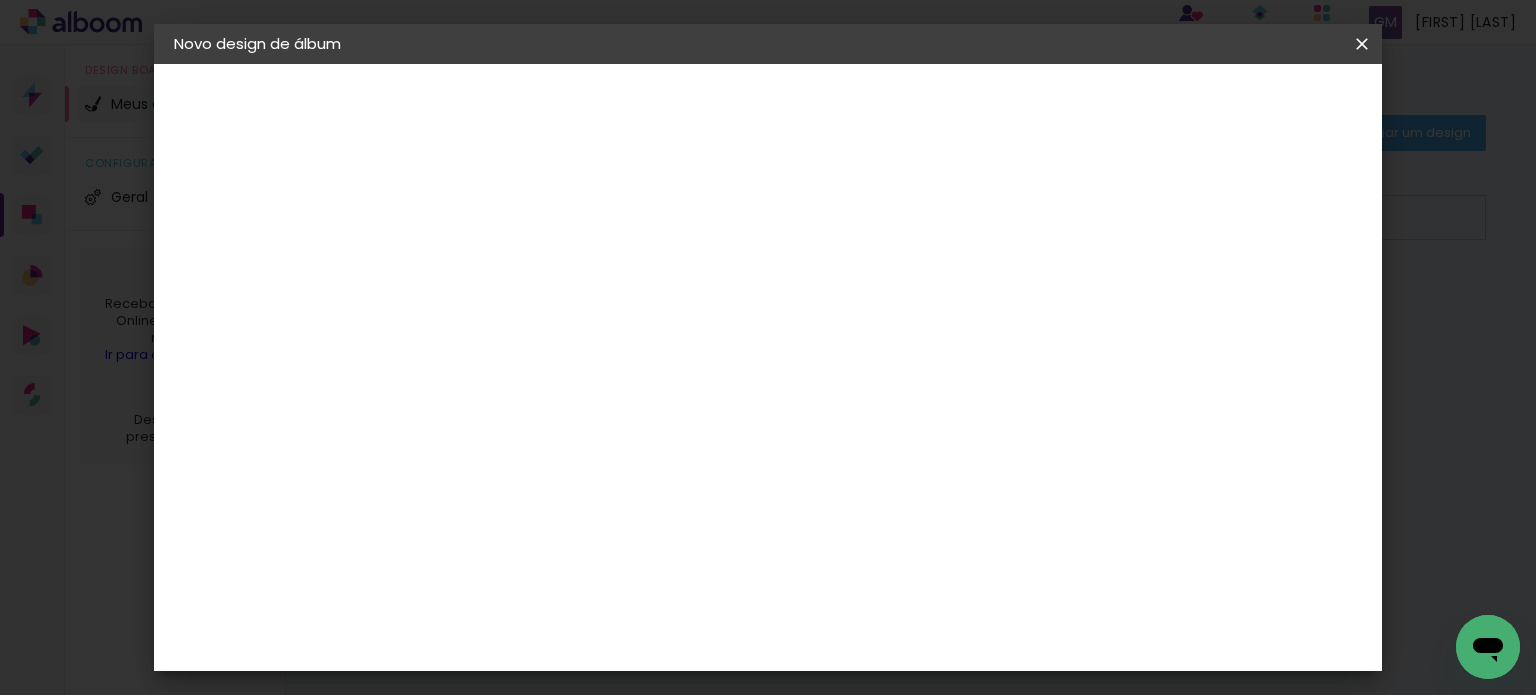 scroll, scrollTop: 100, scrollLeft: 0, axis: vertical 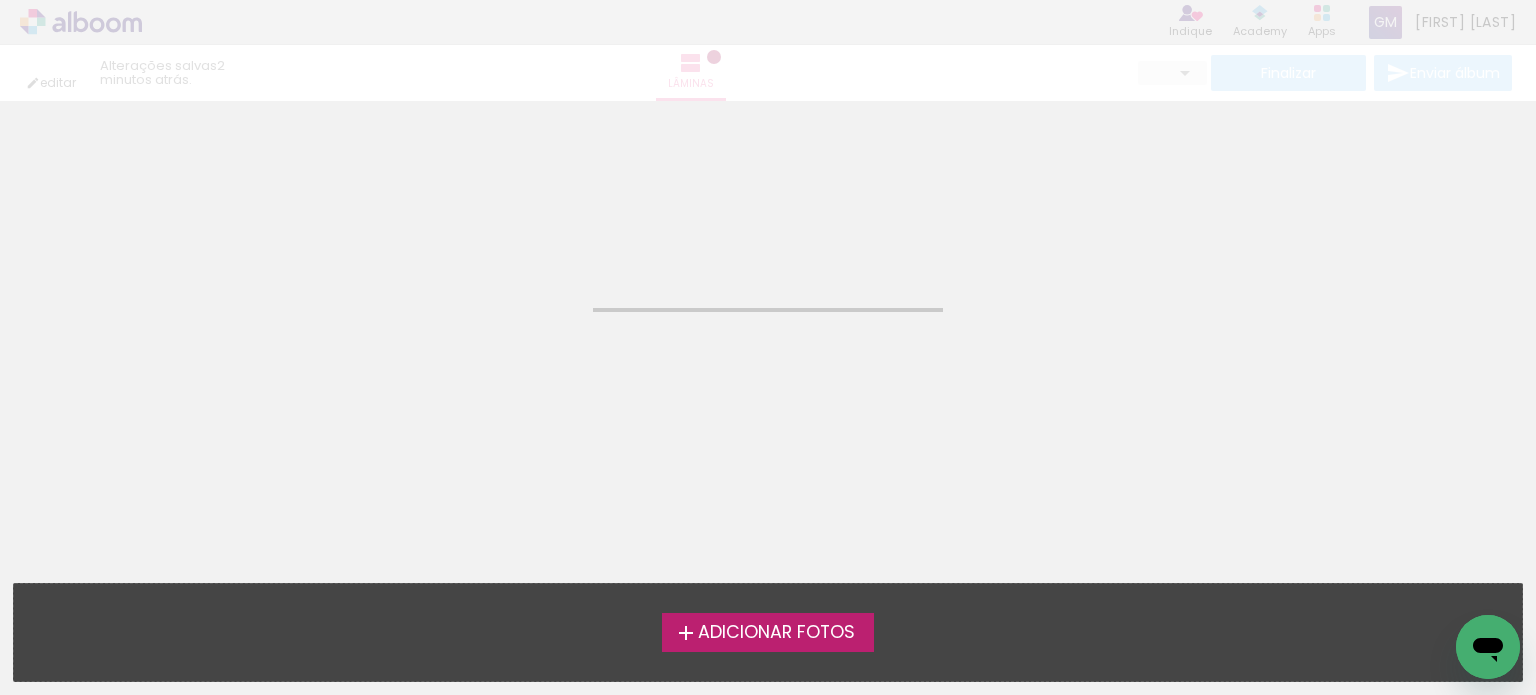 click on "Adicionar Fotos" at bounding box center [776, 633] 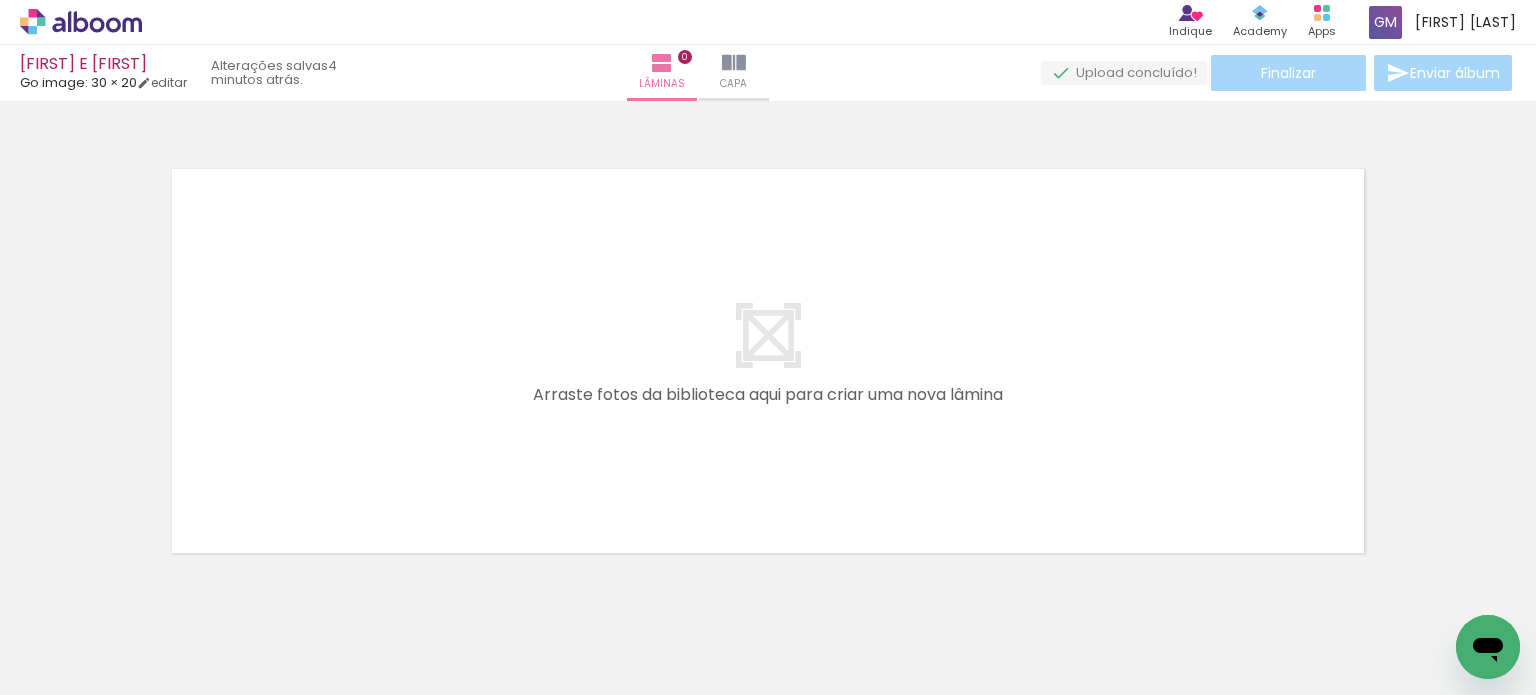 scroll, scrollTop: 25, scrollLeft: 0, axis: vertical 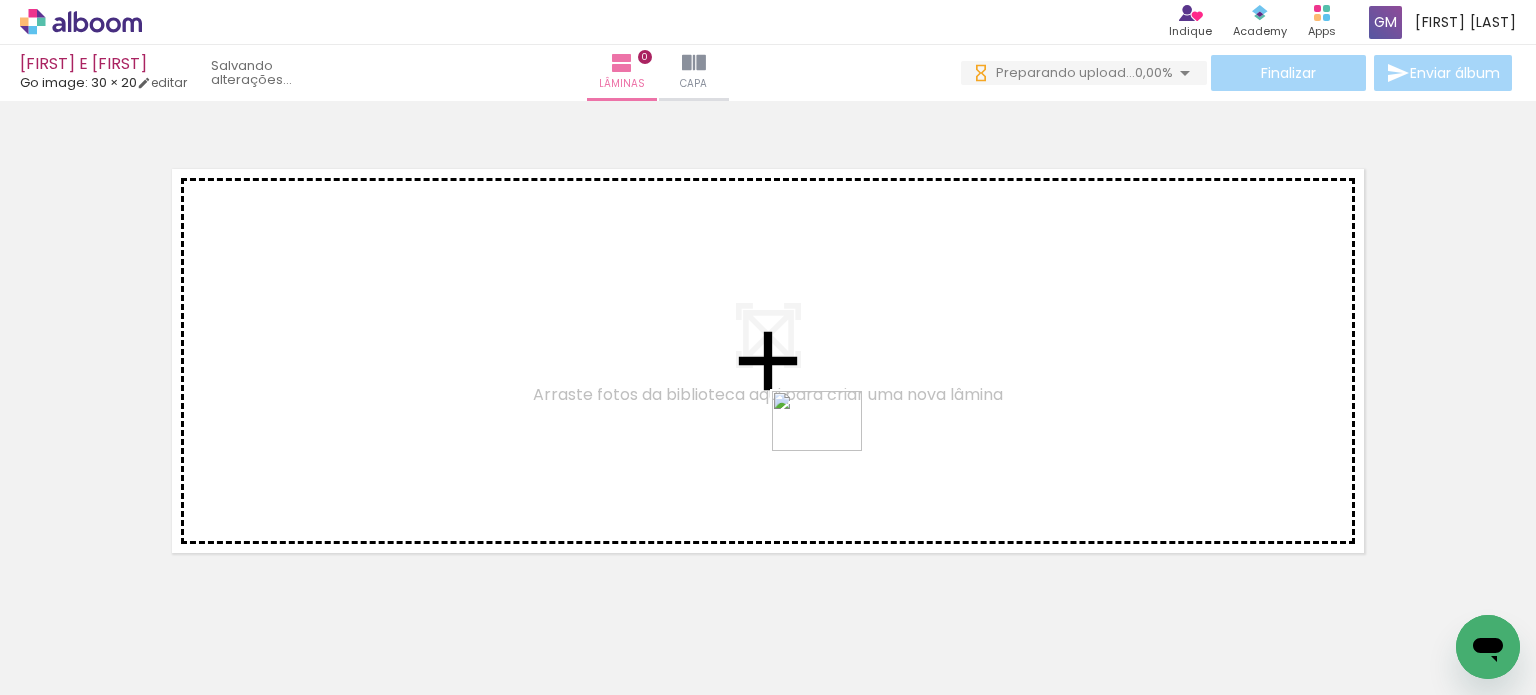 drag, startPoint x: 923, startPoint y: 639, endPoint x: 832, endPoint y: 451, distance: 208.86598 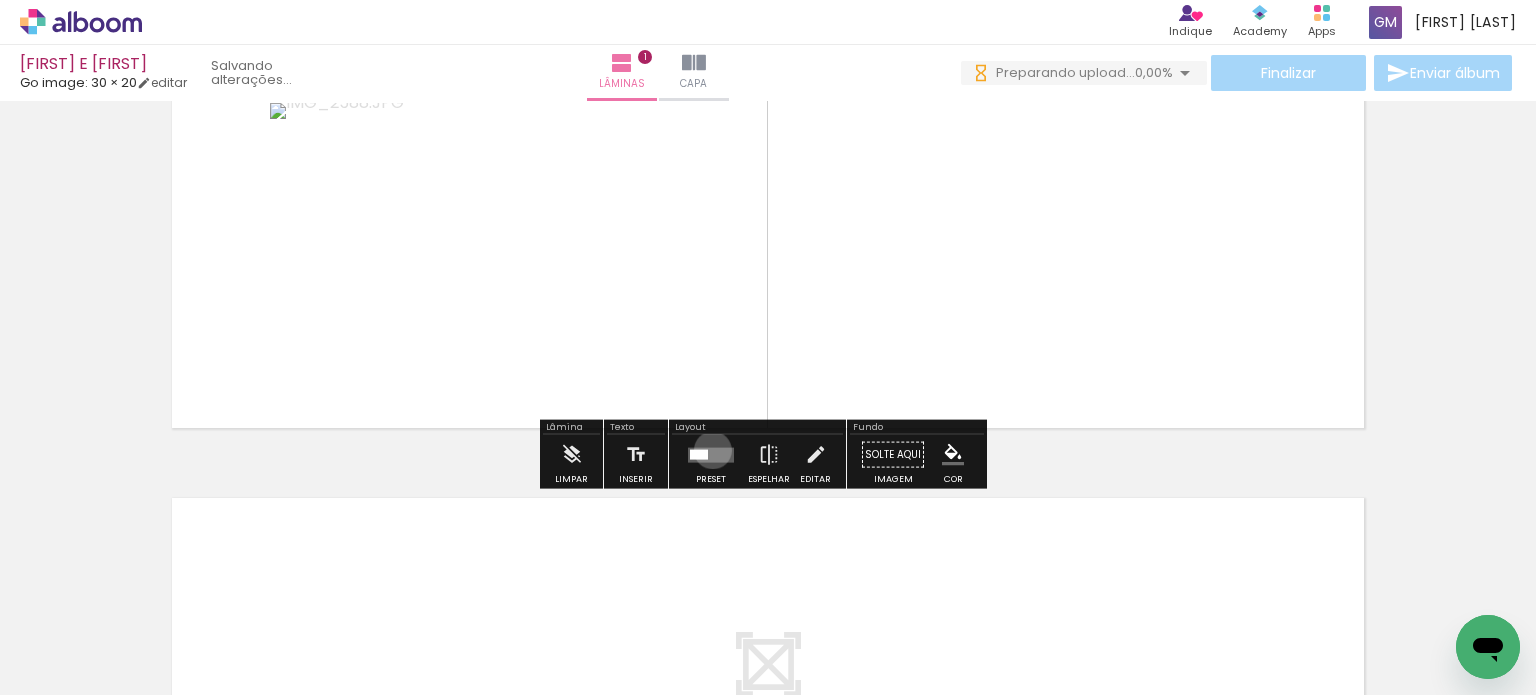 click at bounding box center [711, 454] 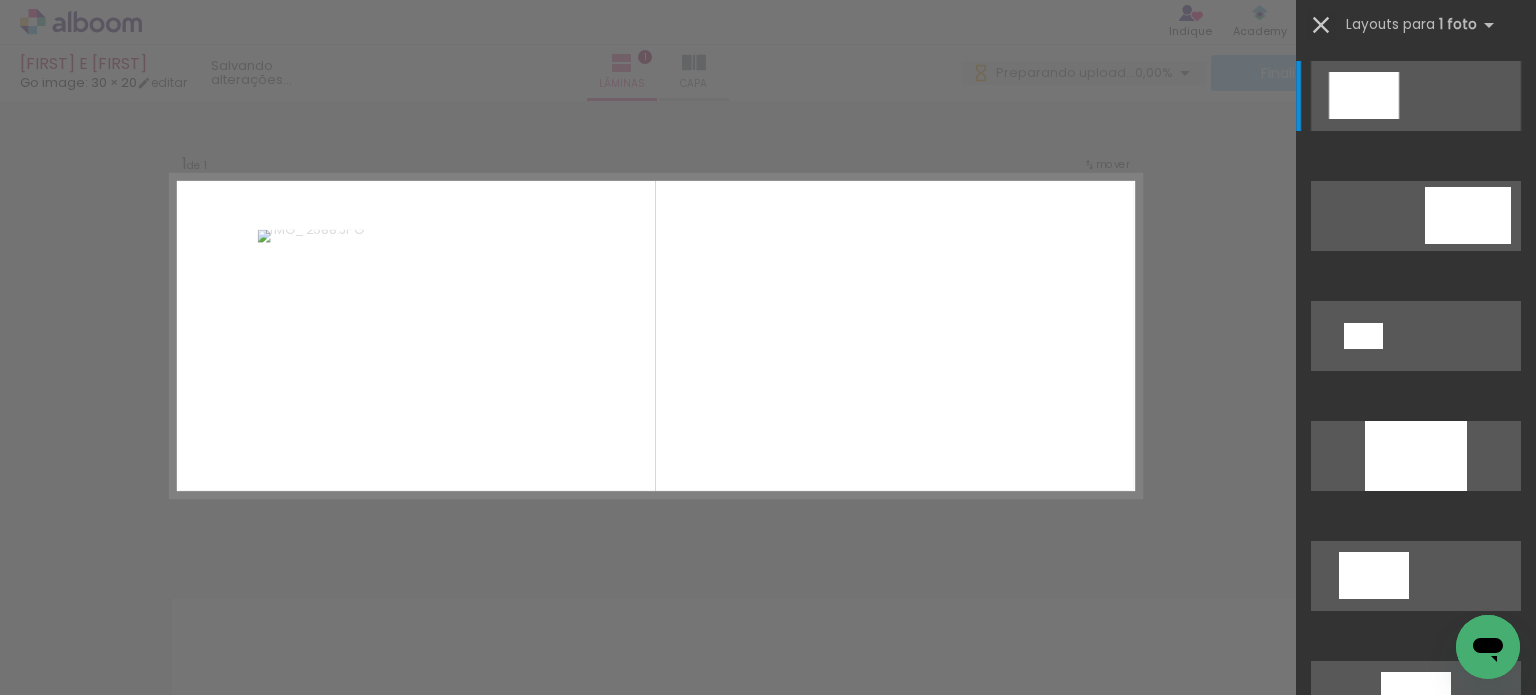 click at bounding box center [1321, 25] 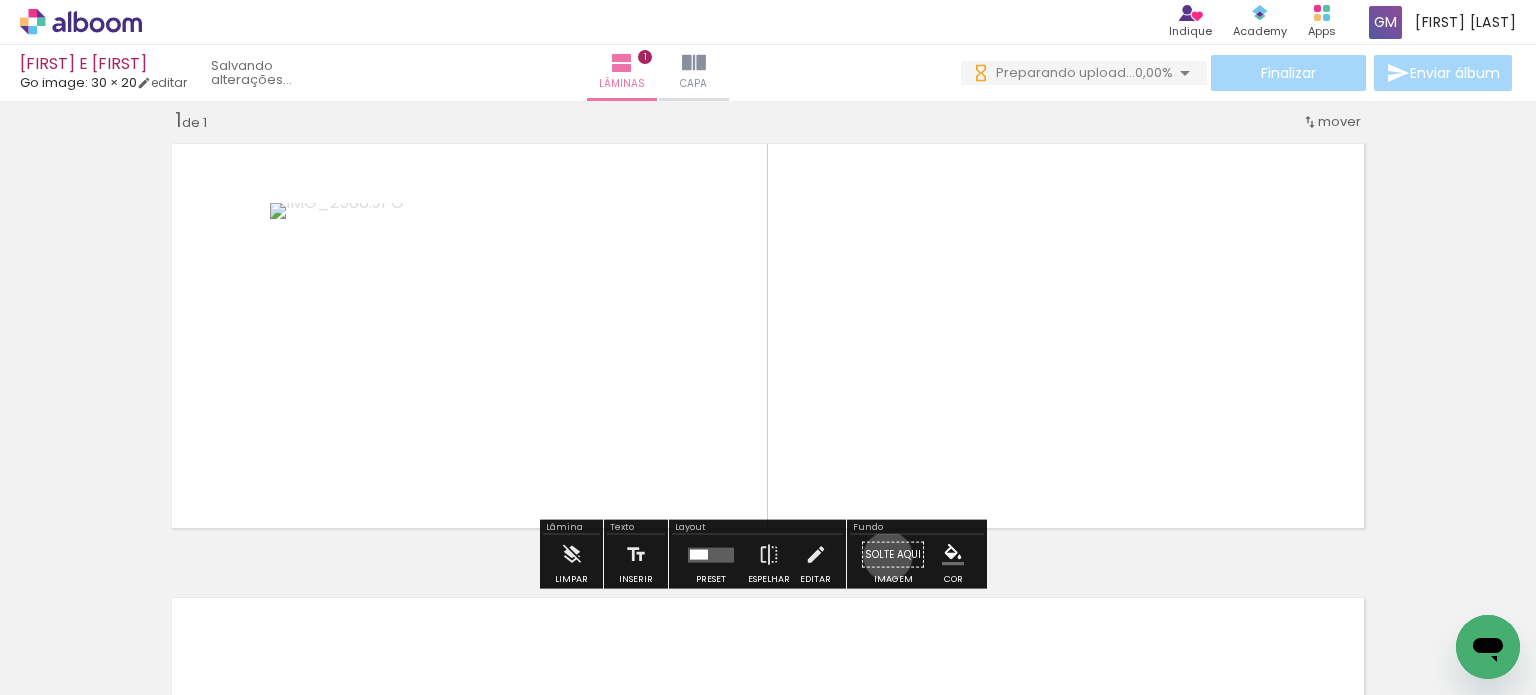 click on "Solte aqui Imagem" at bounding box center [893, 560] 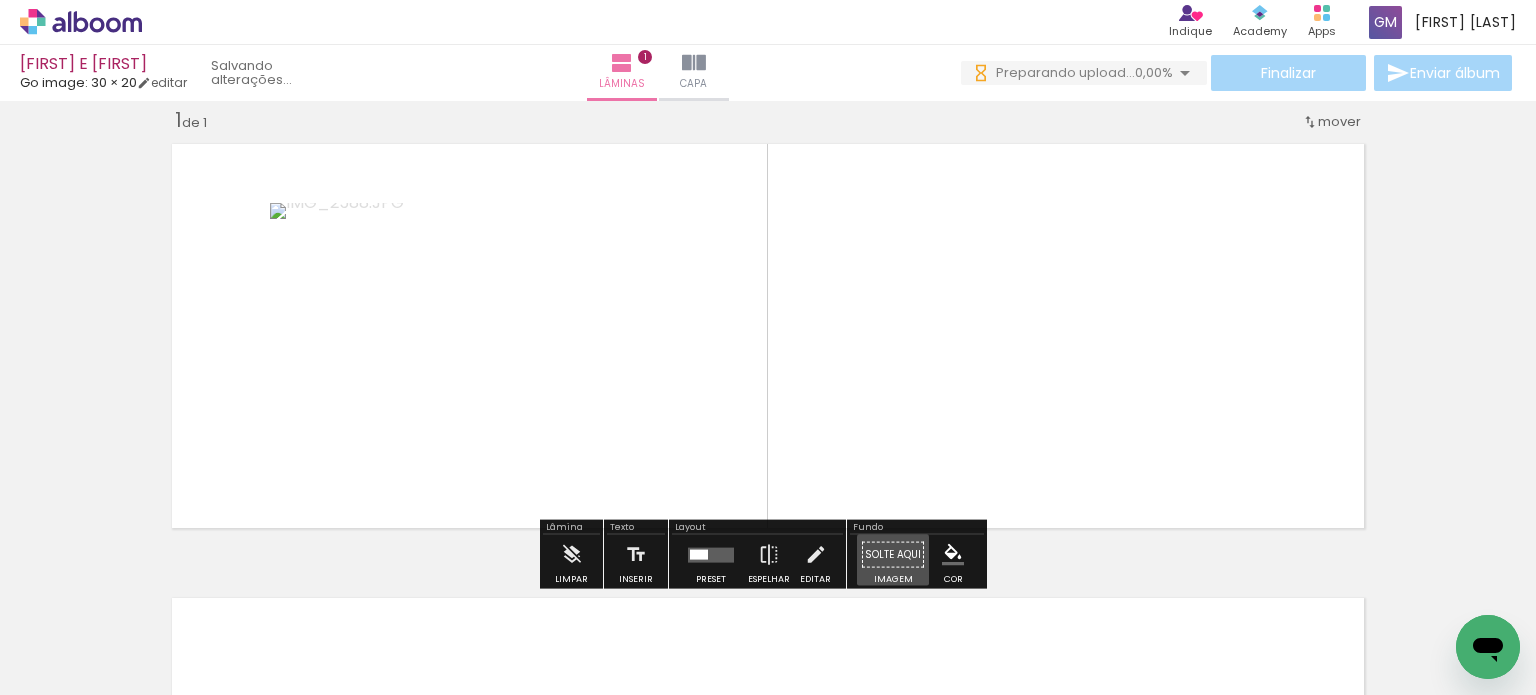 click on "Solte aqui Imagem" at bounding box center (893, 560) 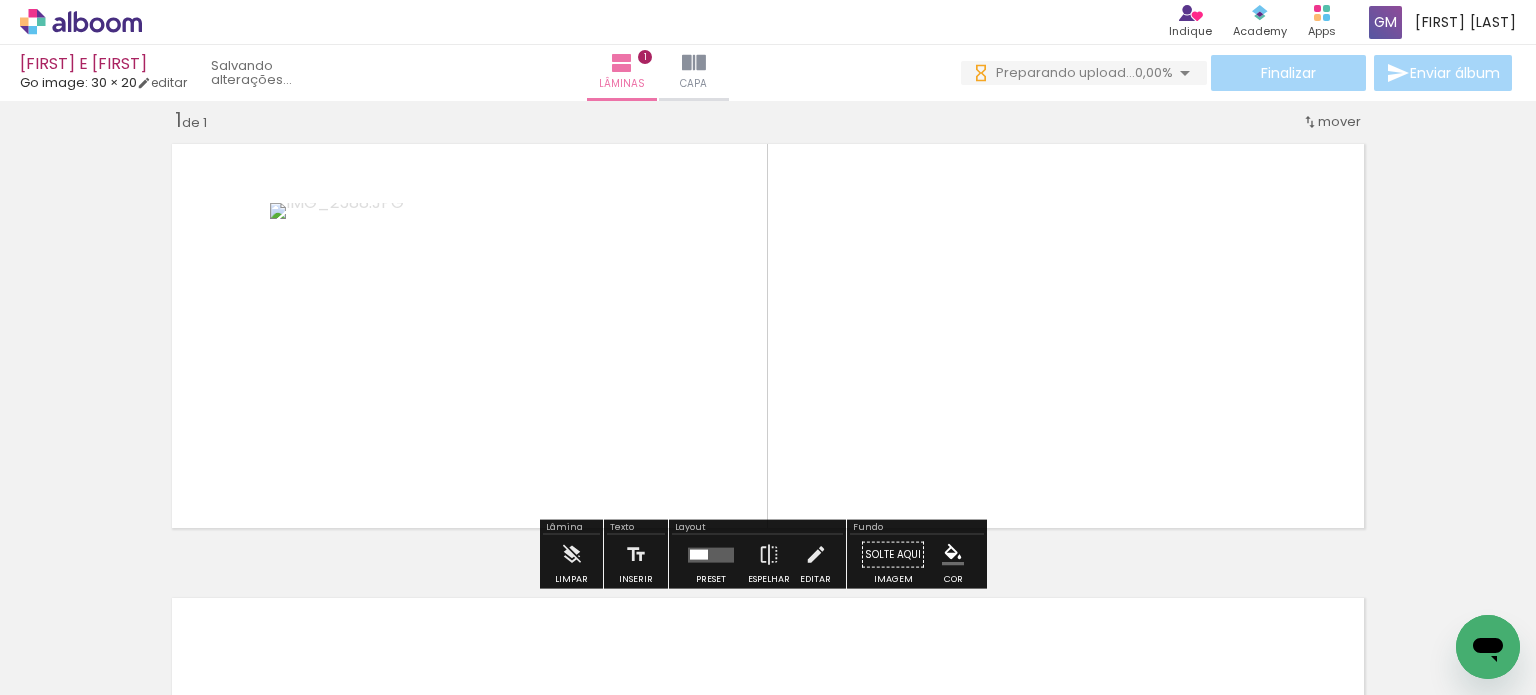 click at bounding box center (953, 555) 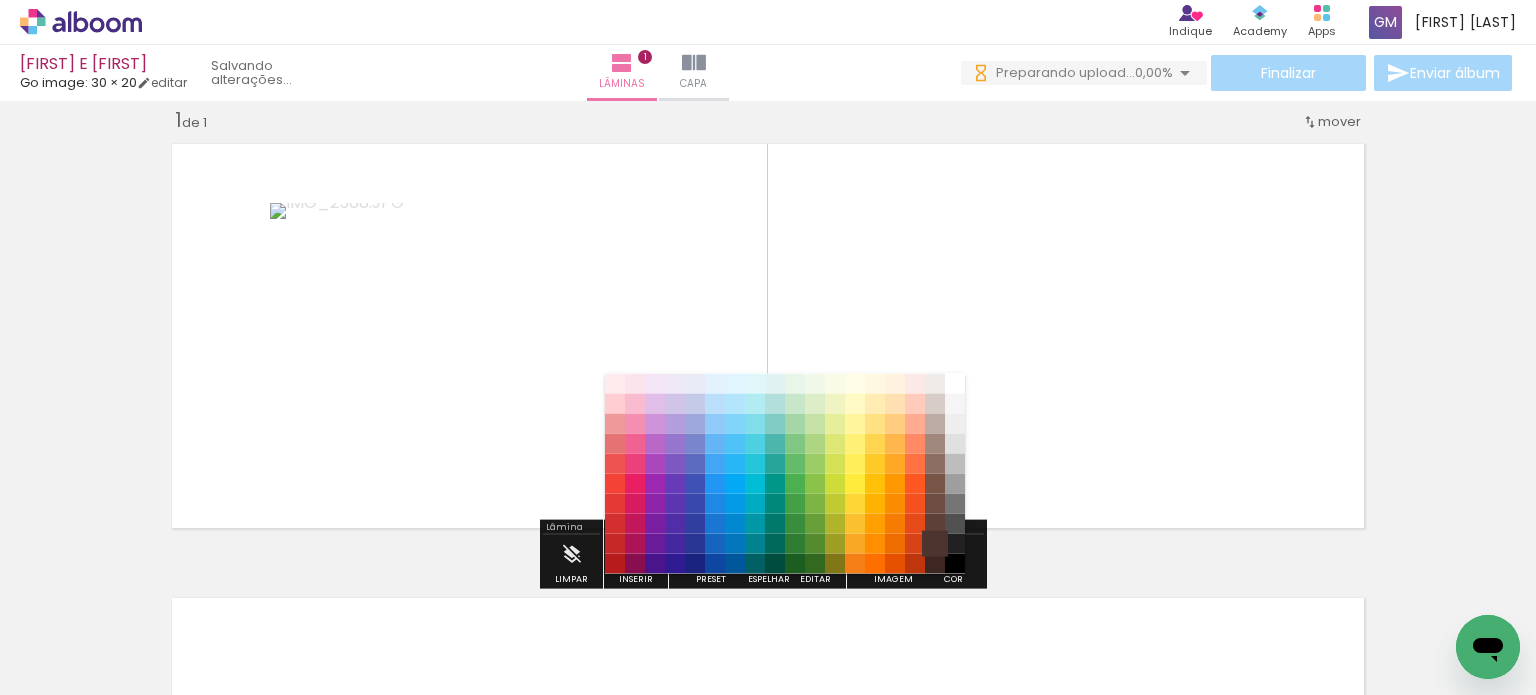 click on "#4e342e" at bounding box center (935, 543) 